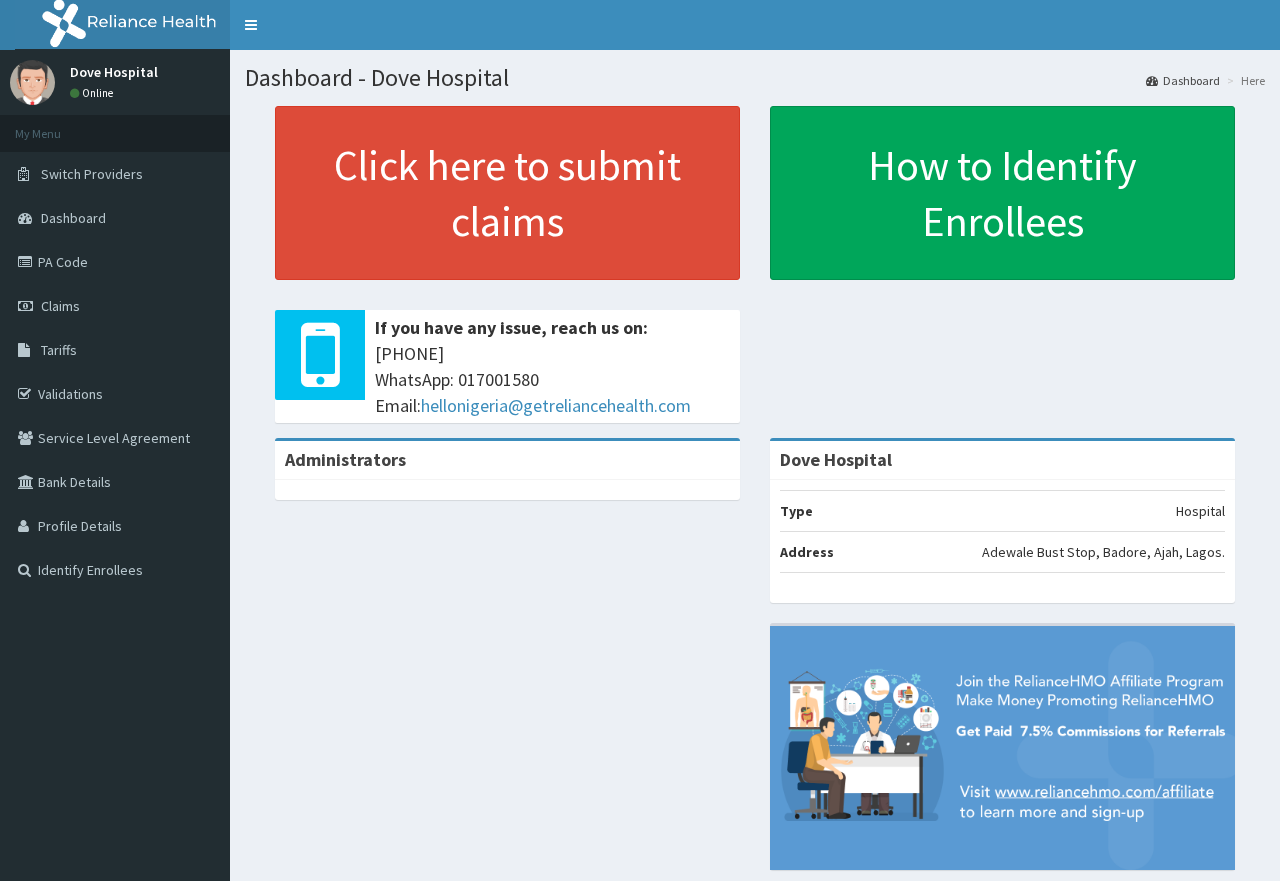 scroll, scrollTop: 0, scrollLeft: 0, axis: both 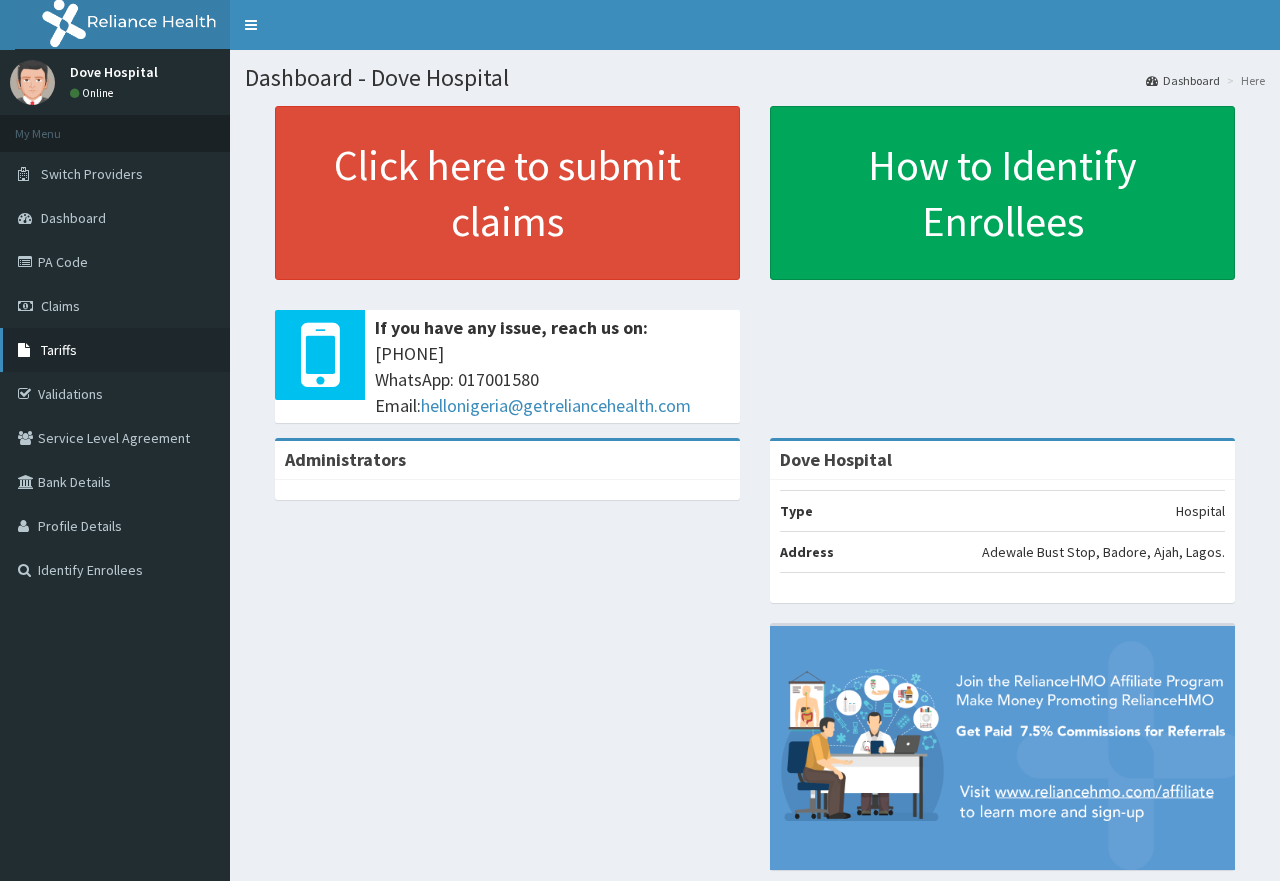 click on "Tariffs" at bounding box center [59, 350] 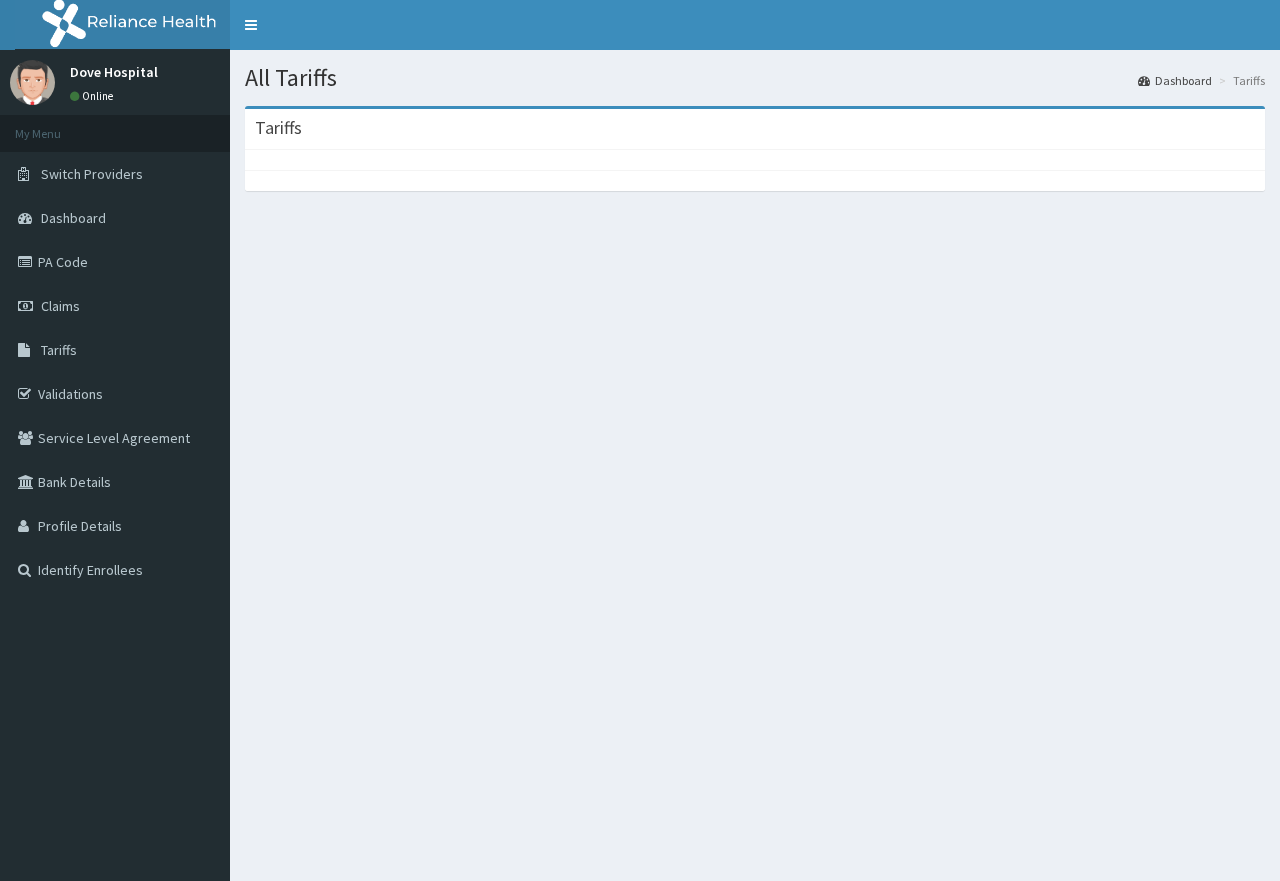 scroll, scrollTop: 0, scrollLeft: 0, axis: both 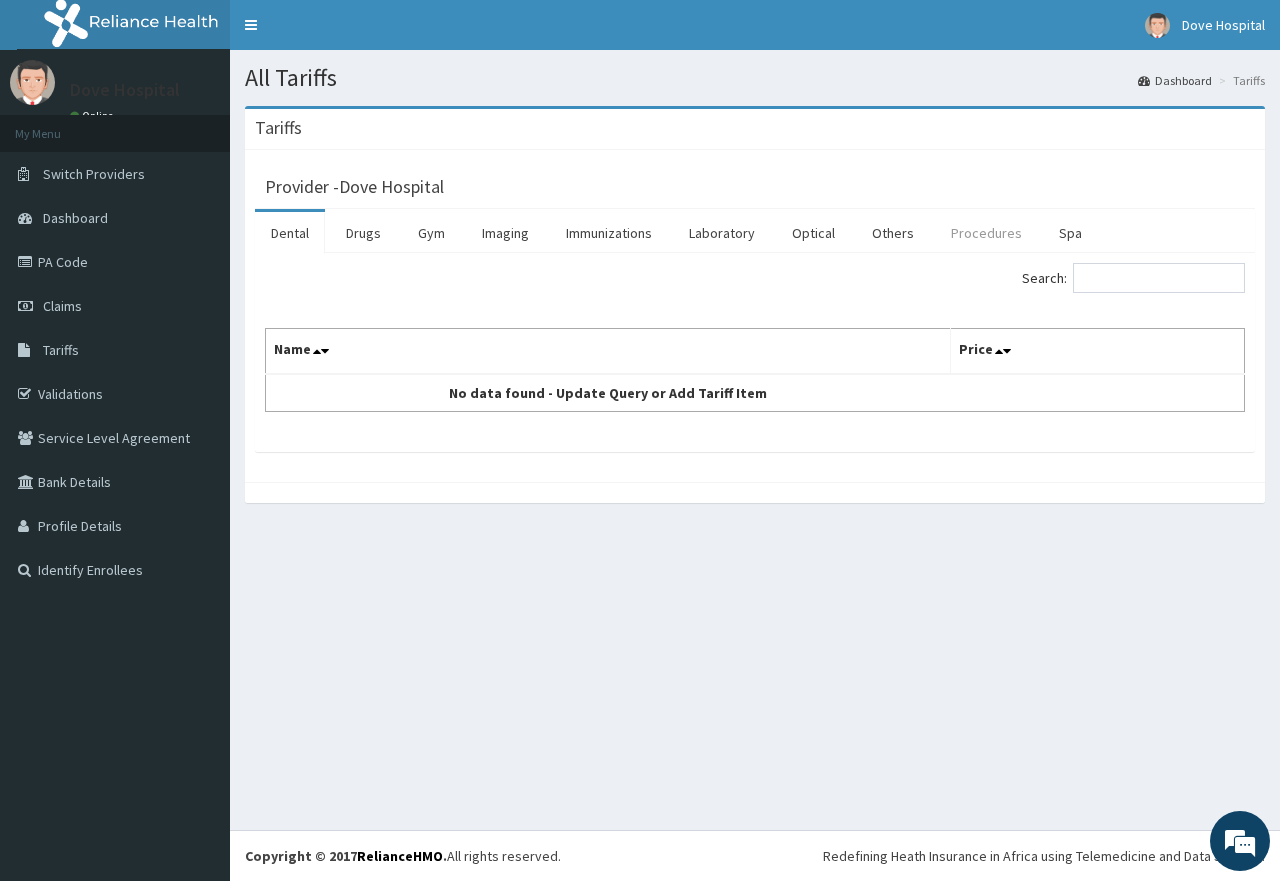 click on "Procedures" at bounding box center [986, 233] 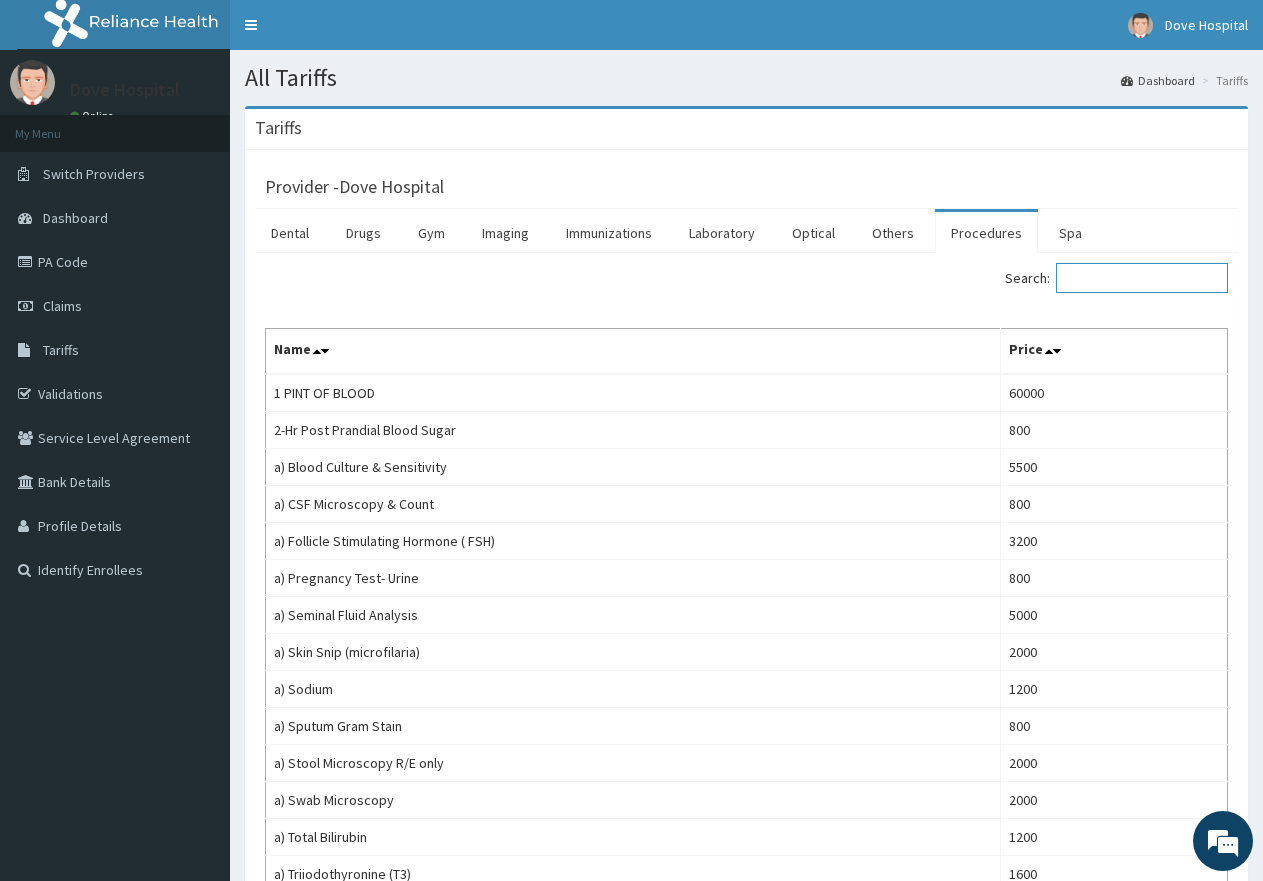 click on "Search:" at bounding box center (1142, 278) 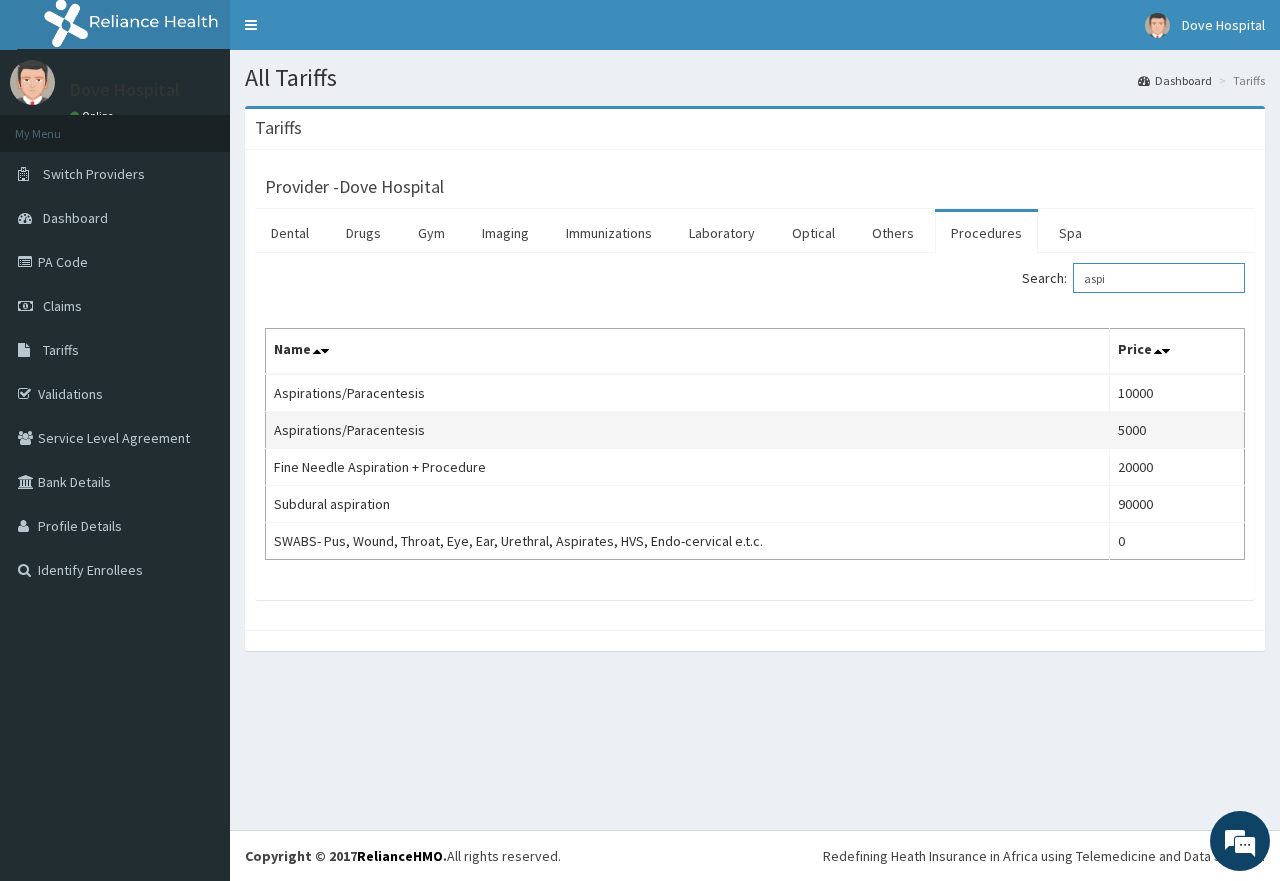 scroll, scrollTop: 0, scrollLeft: 0, axis: both 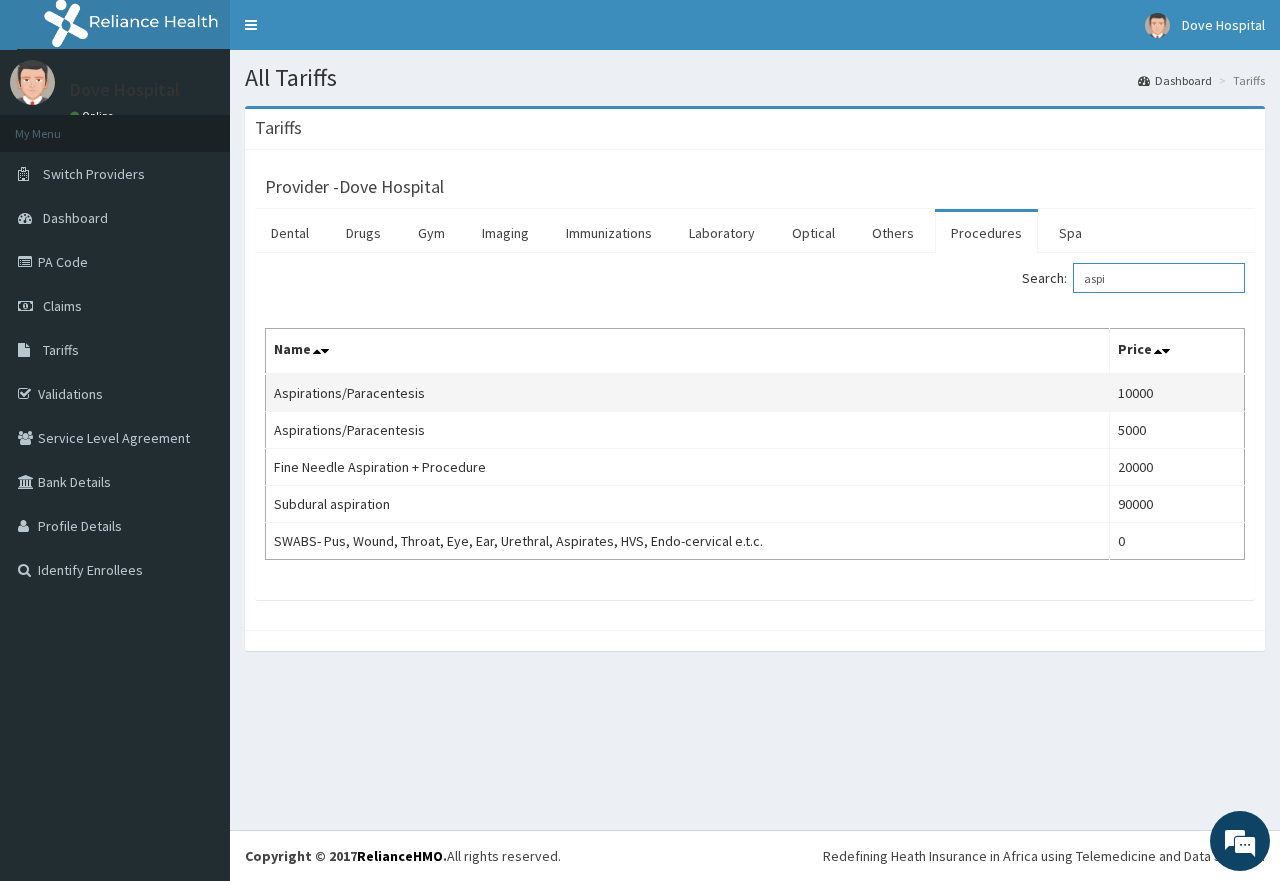 type on "aspi" 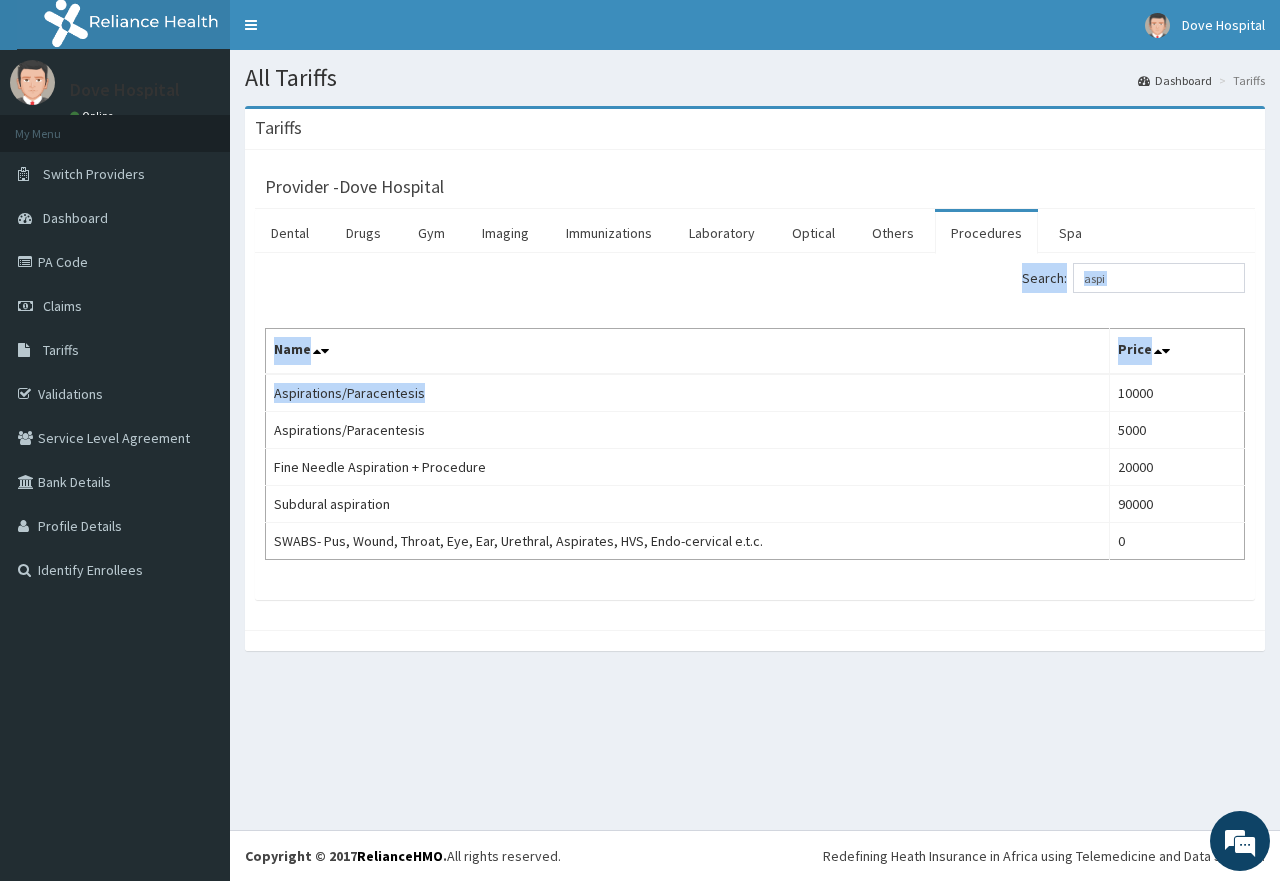 drag, startPoint x: 419, startPoint y: 390, endPoint x: 256, endPoint y: 395, distance: 163.07668 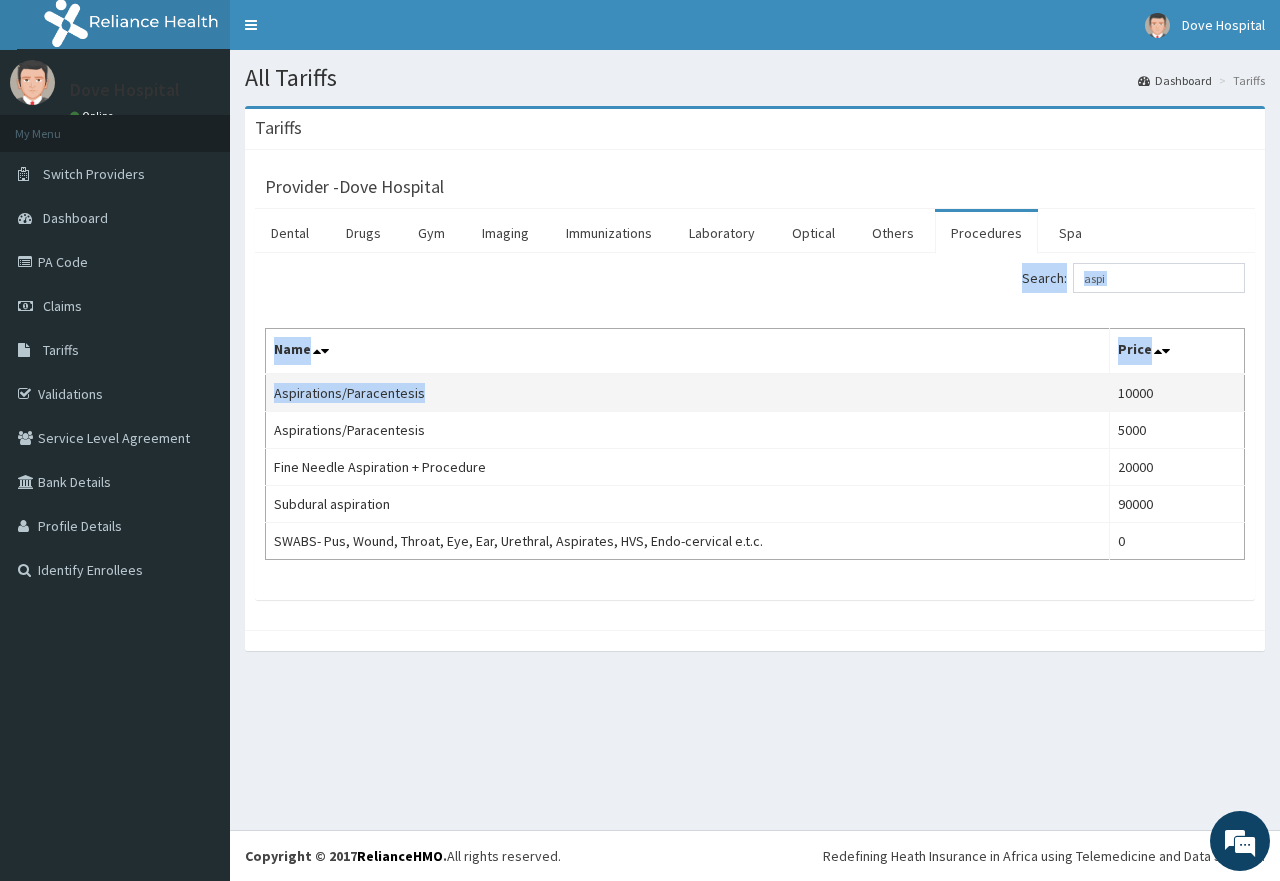 copy on "Search: Name Price Aspirations/Paracentesis" 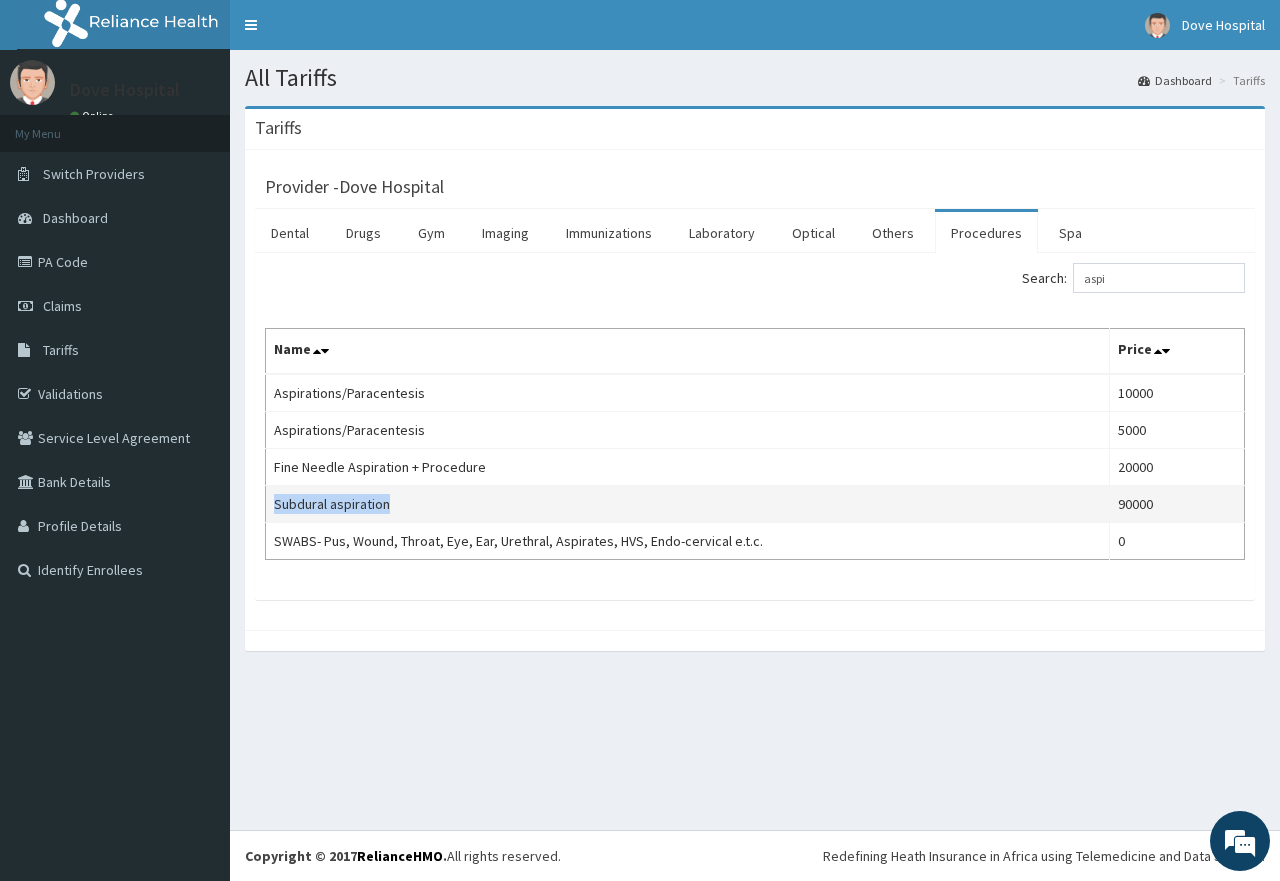 drag, startPoint x: 387, startPoint y: 505, endPoint x: 269, endPoint y: 509, distance: 118.06778 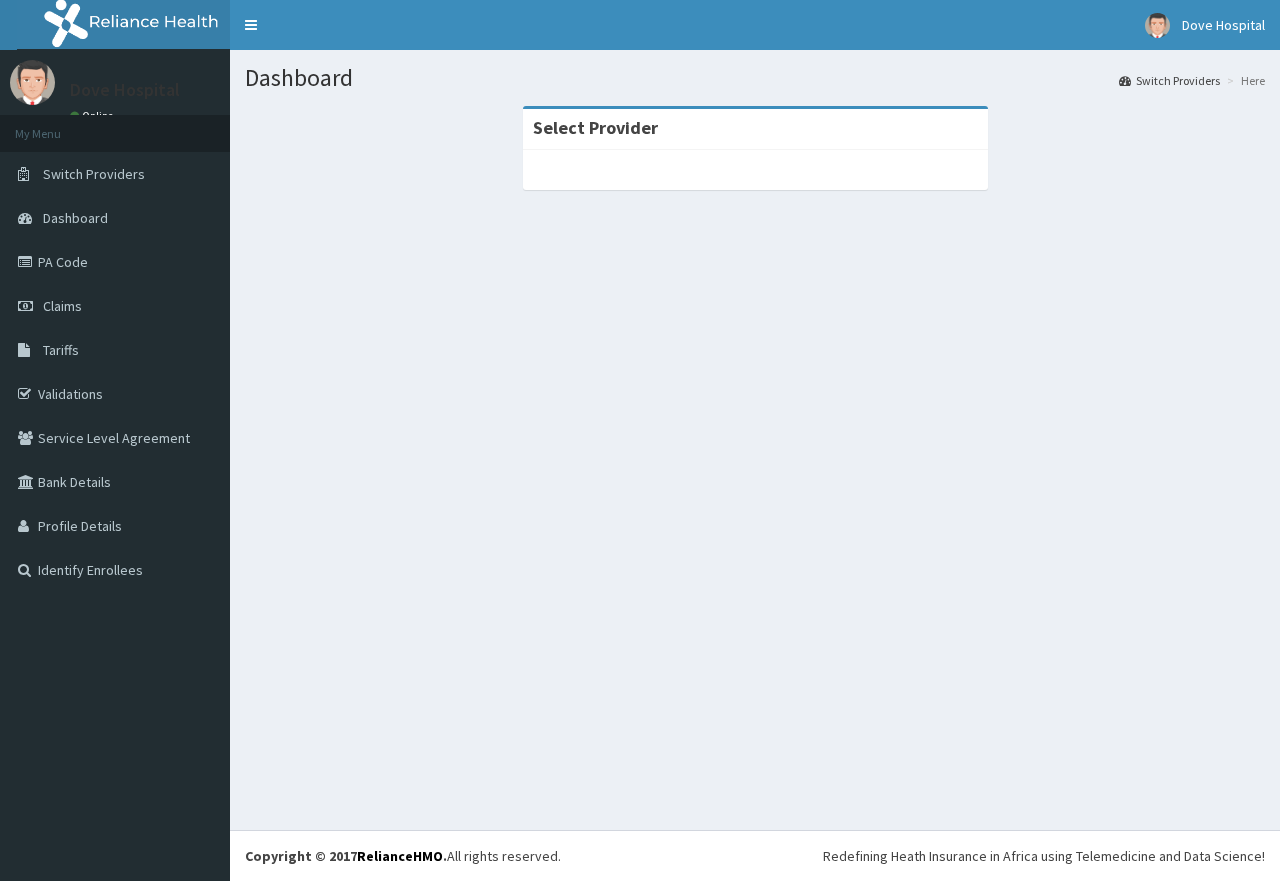 scroll, scrollTop: 0, scrollLeft: 0, axis: both 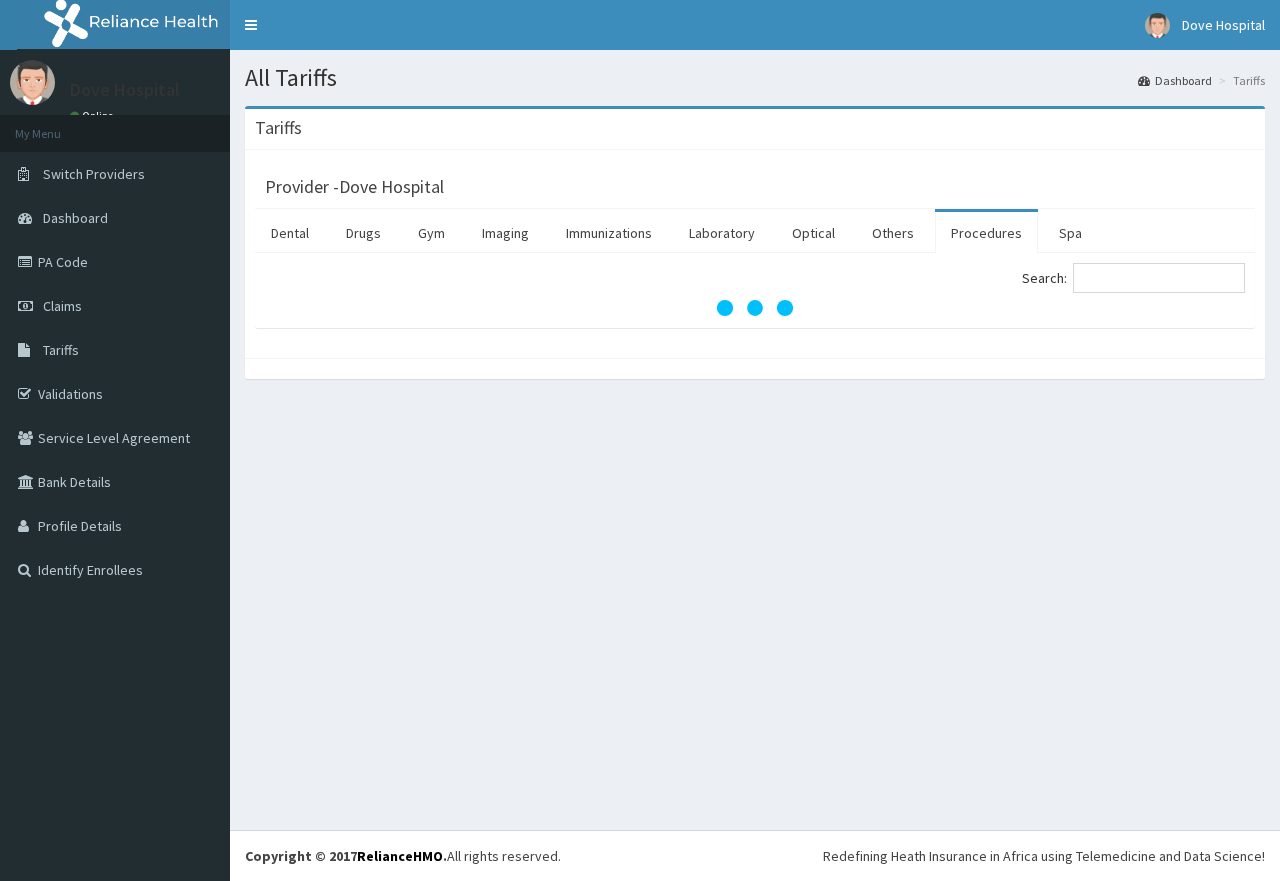 click on "Search:" at bounding box center (1159, 278) 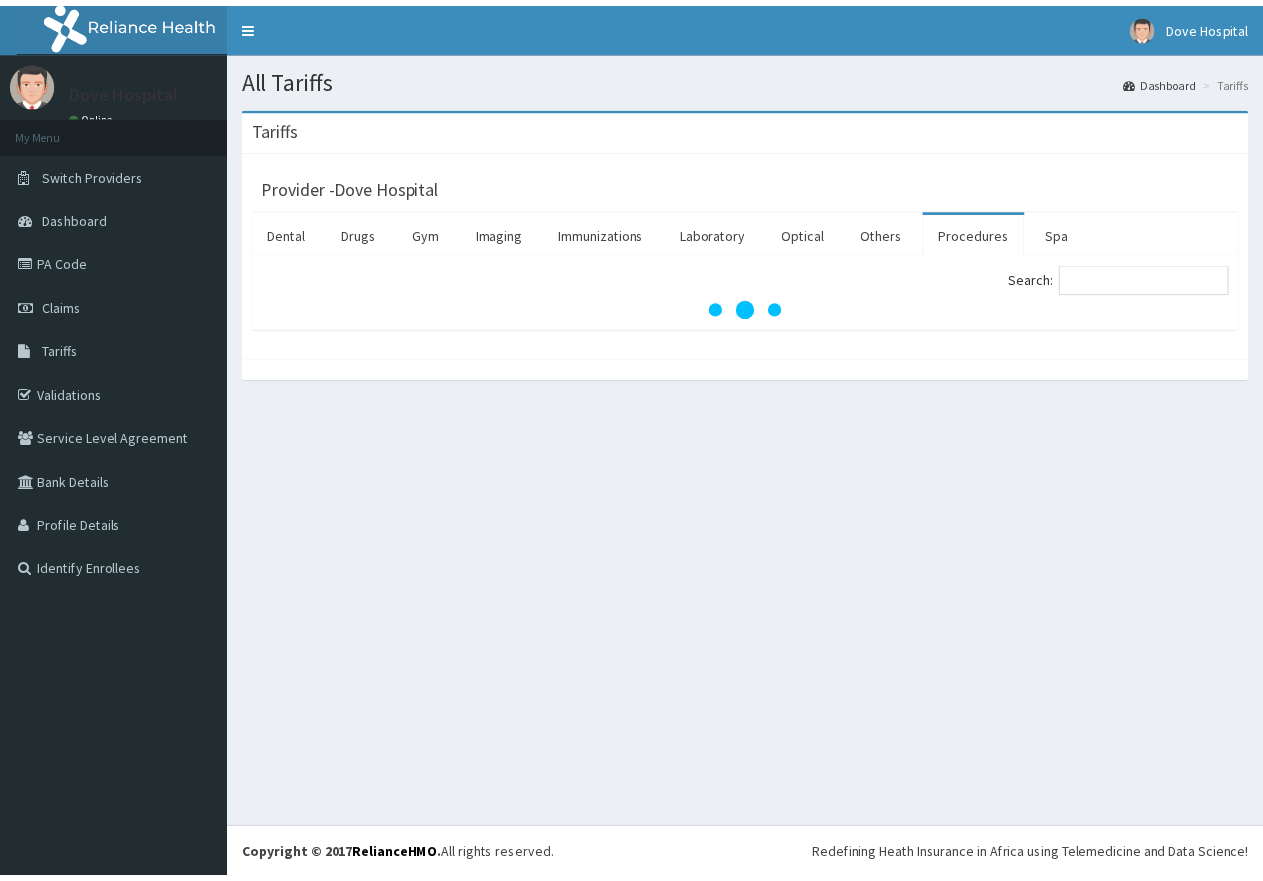 scroll, scrollTop: 0, scrollLeft: 0, axis: both 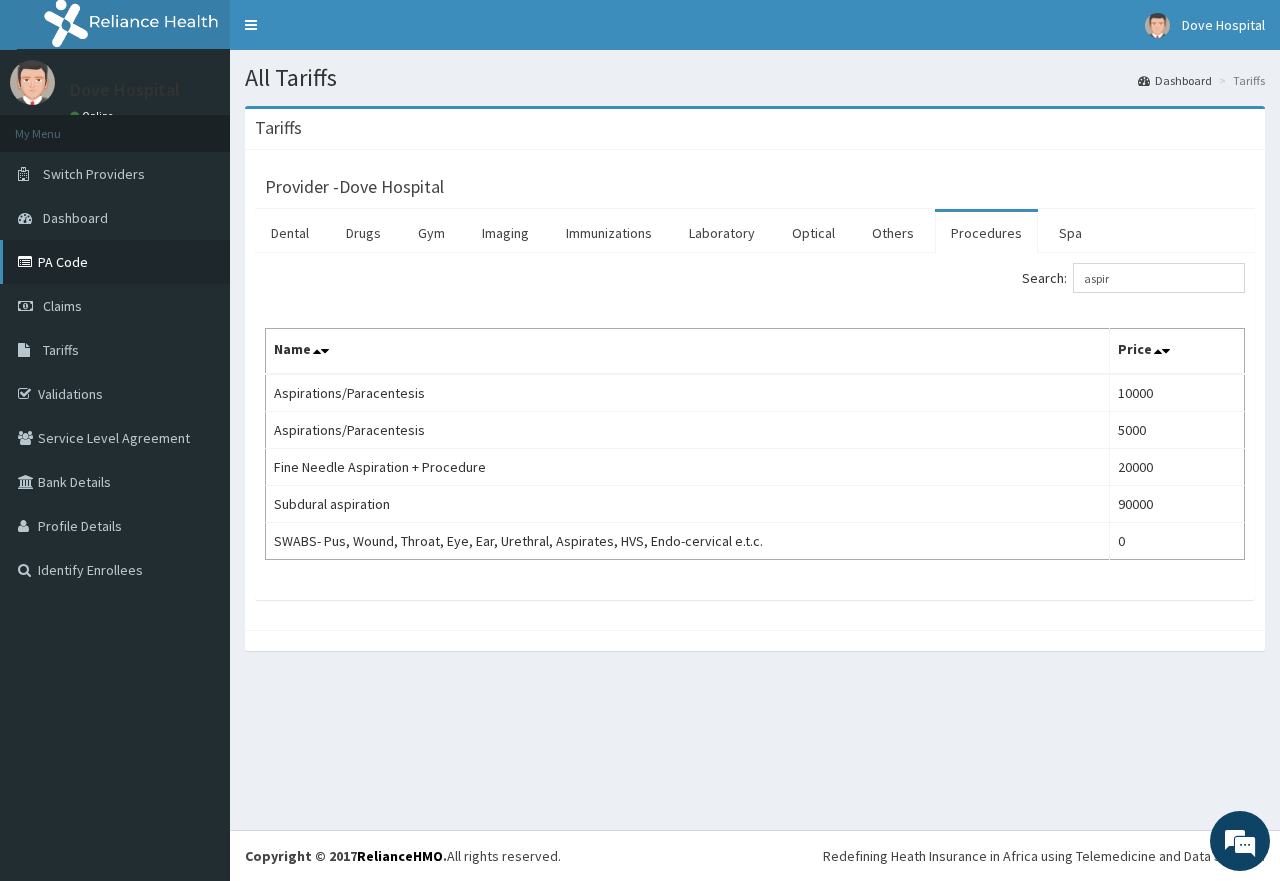 type on "aspir" 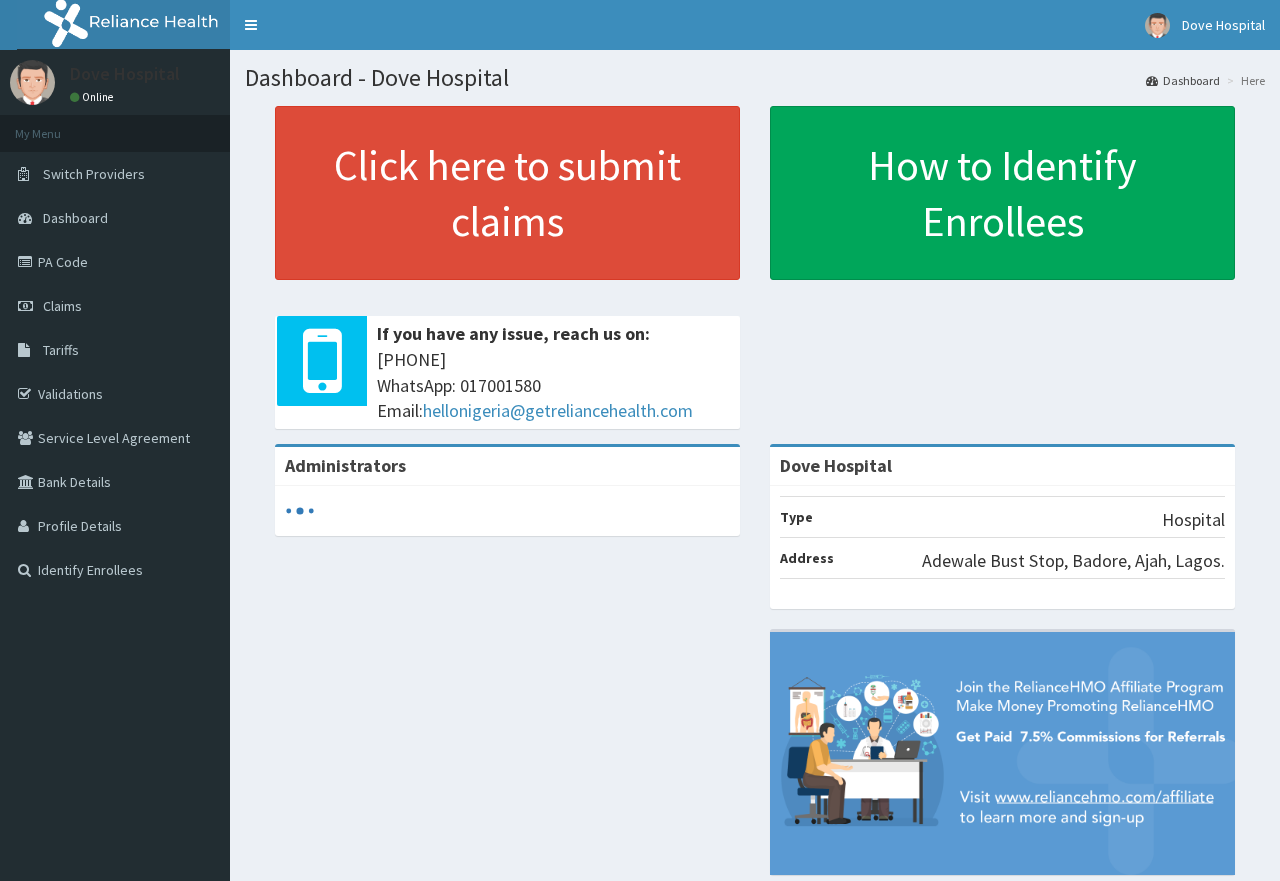 scroll, scrollTop: 0, scrollLeft: 0, axis: both 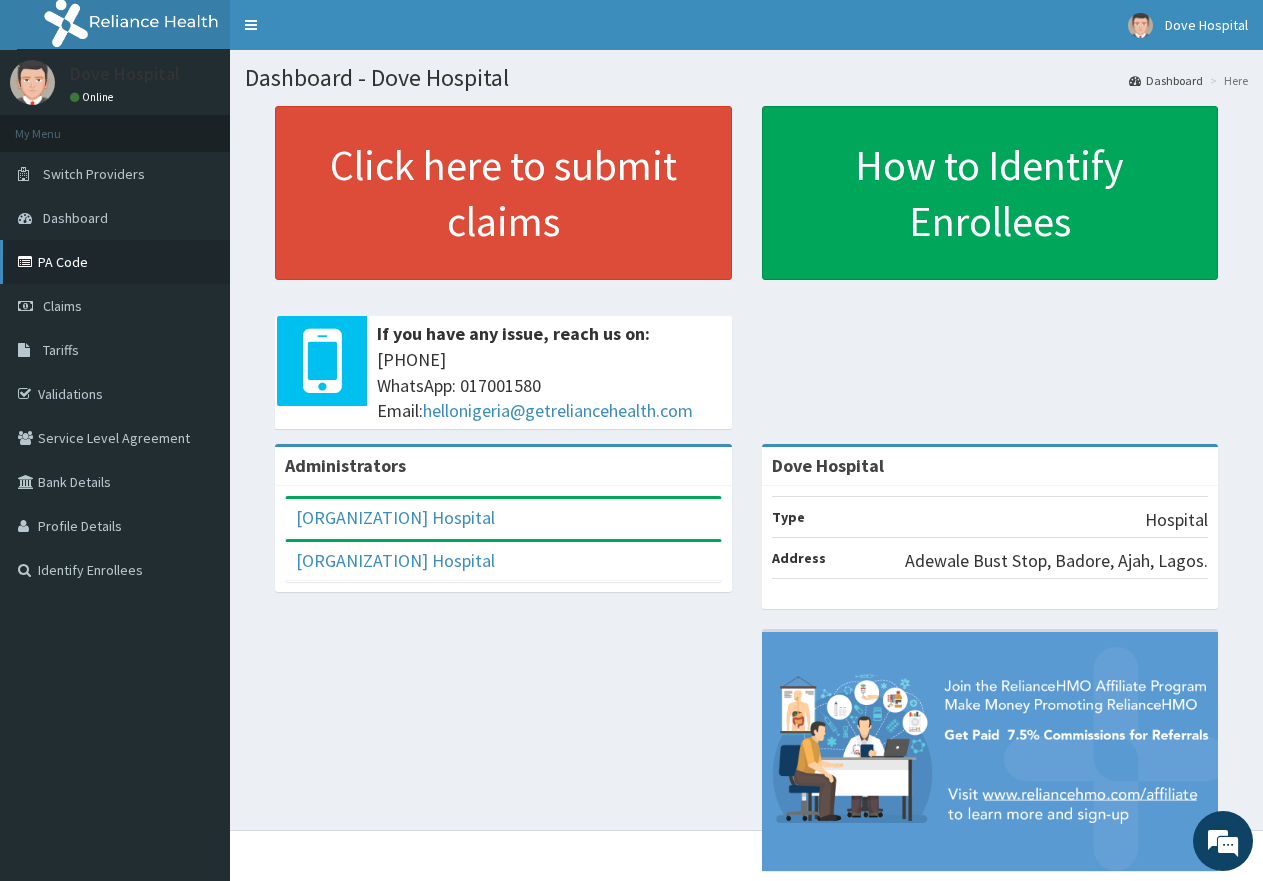 click on "PA Code" at bounding box center (115, 262) 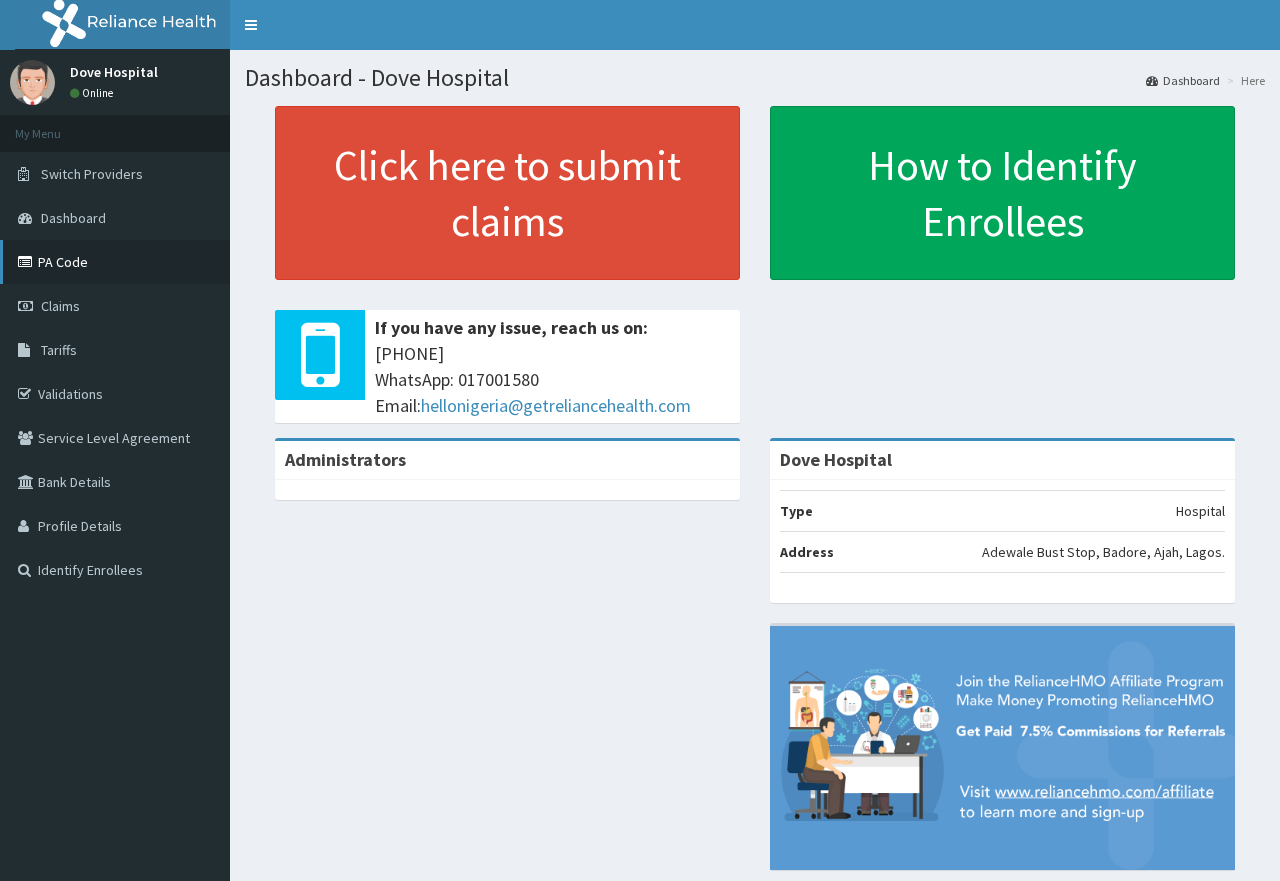 scroll, scrollTop: 0, scrollLeft: 0, axis: both 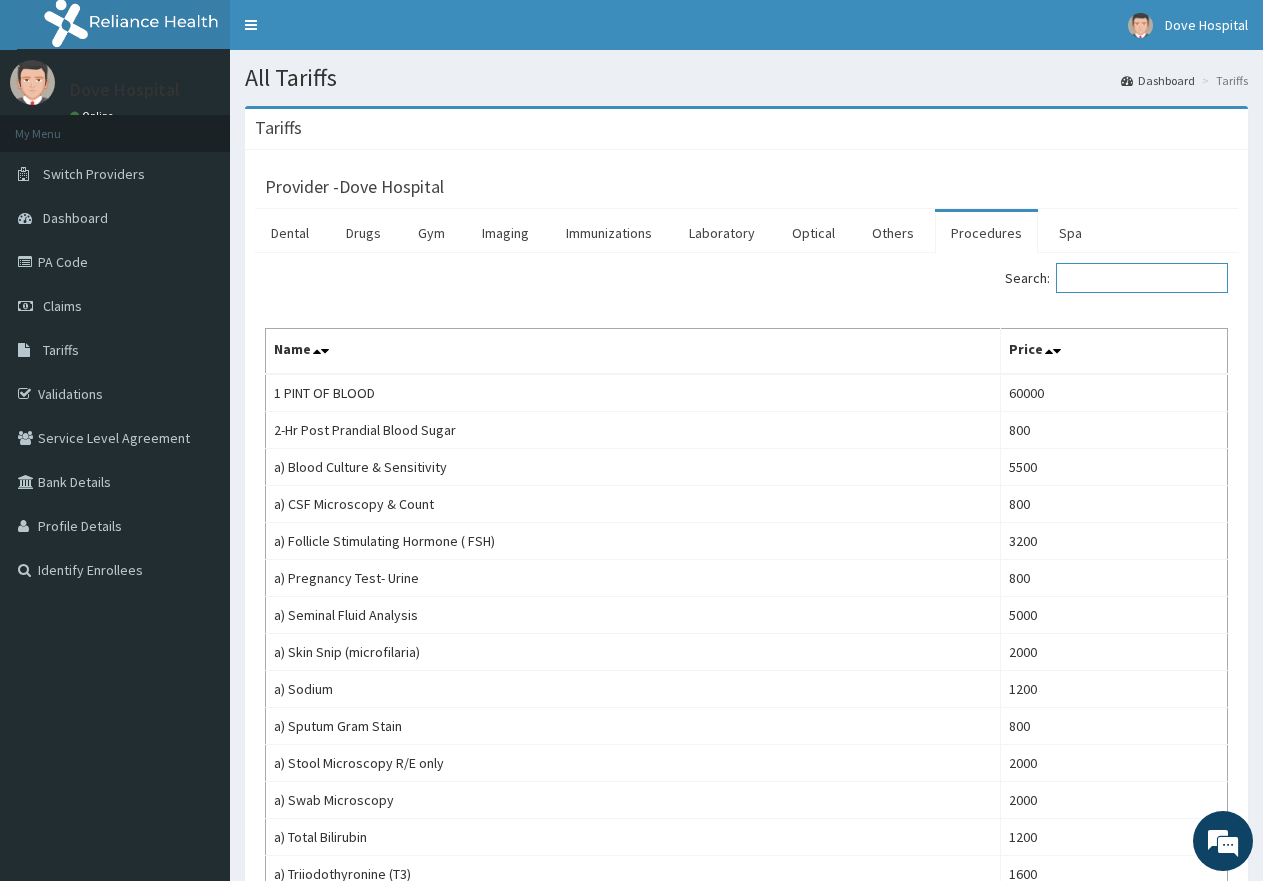 click on "Search:" at bounding box center [1142, 278] 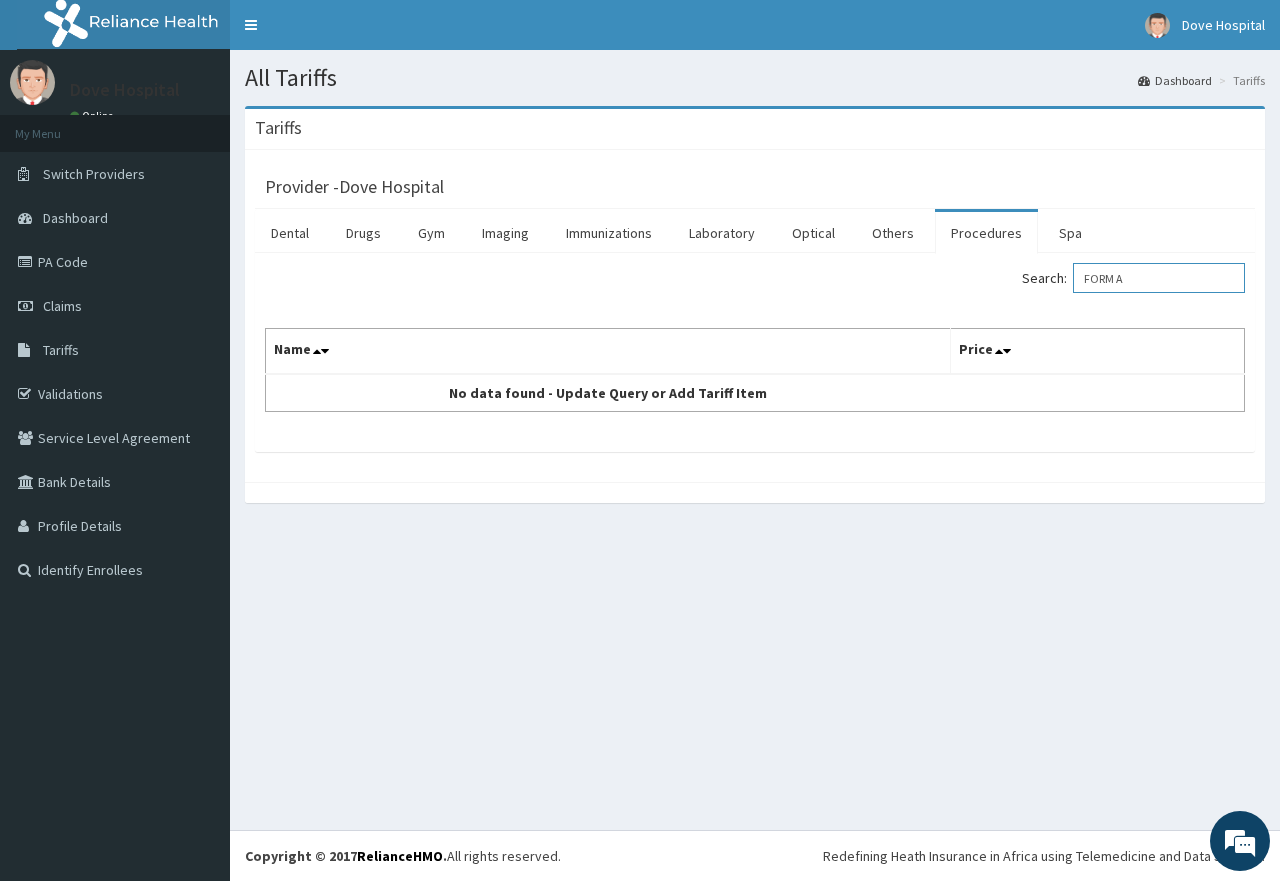 scroll, scrollTop: 0, scrollLeft: 0, axis: both 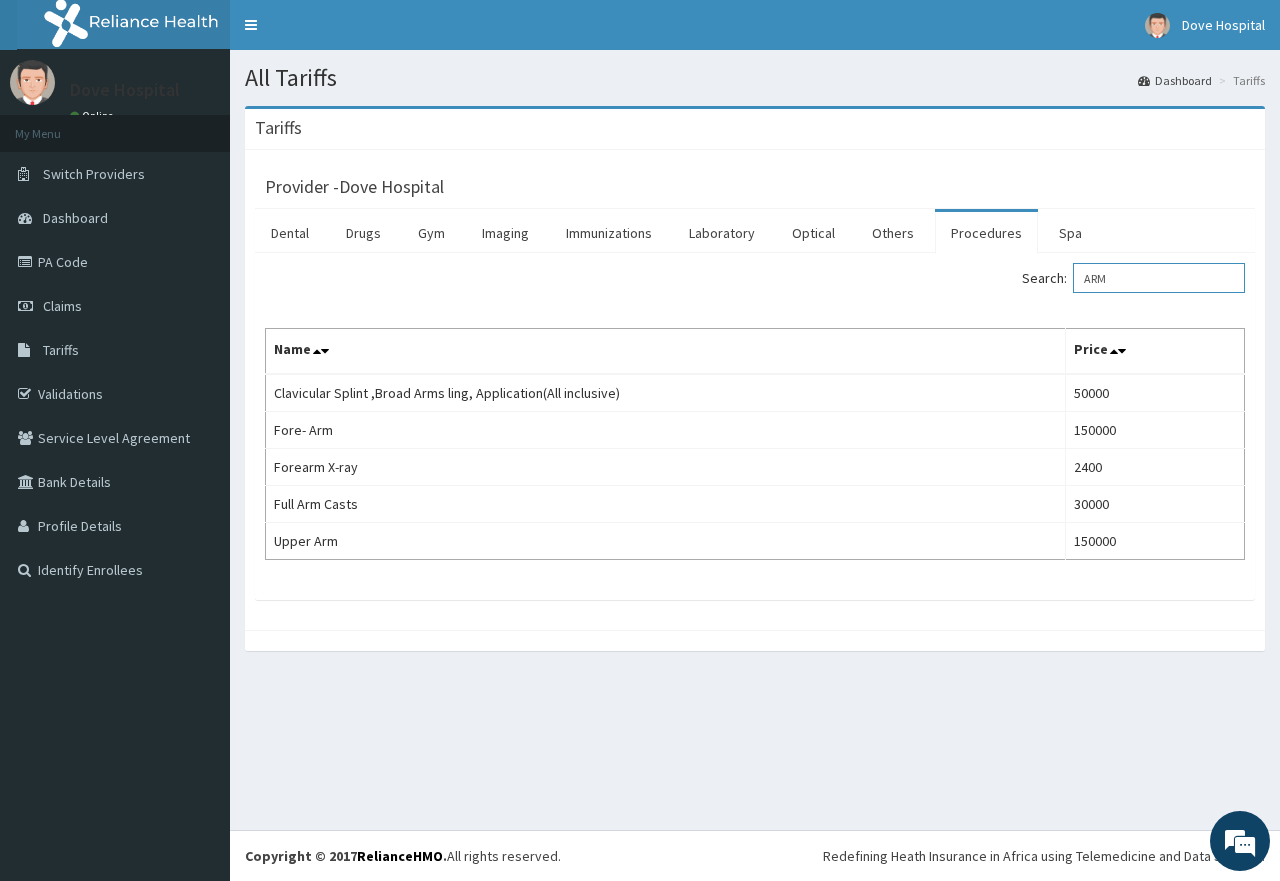 type on "ARM" 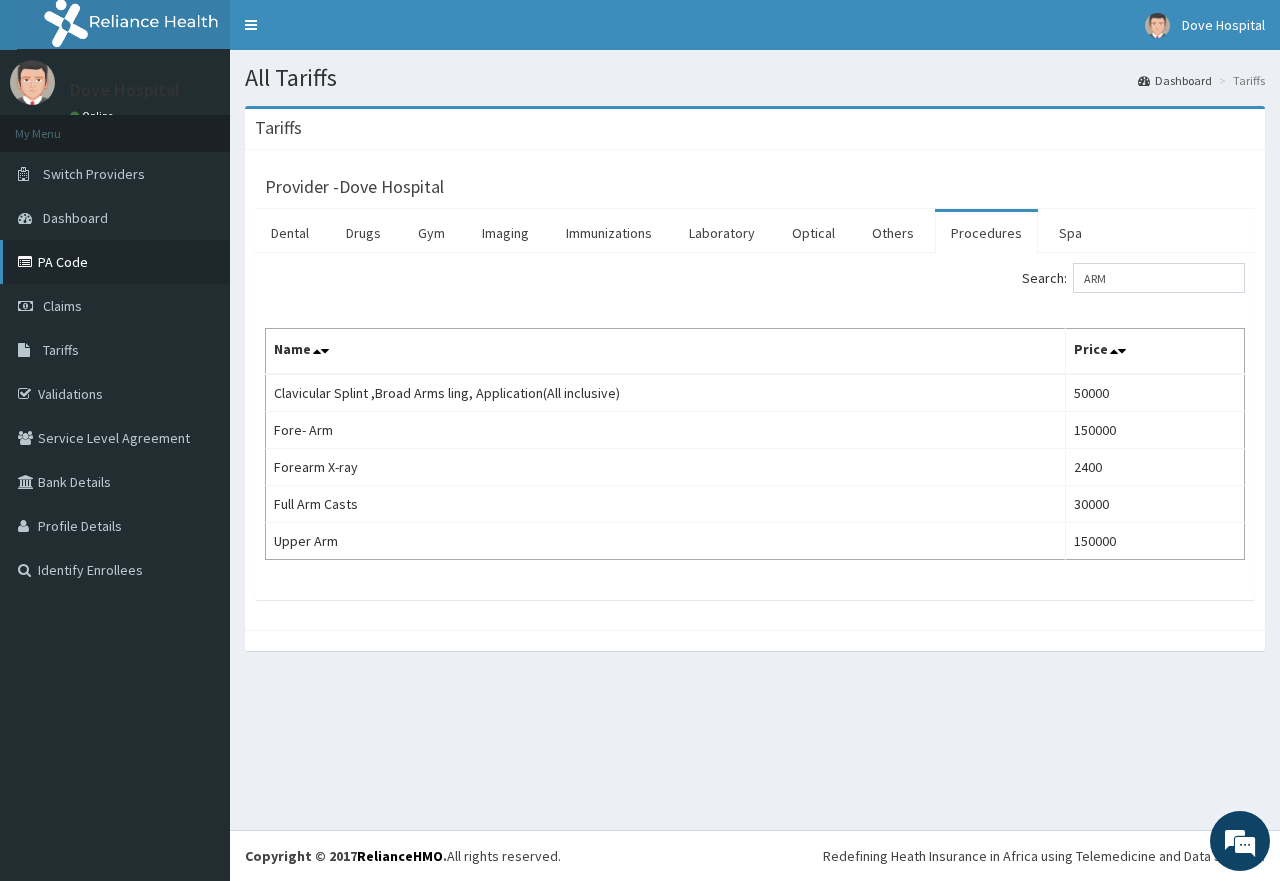 click on "PA Code" at bounding box center [115, 262] 